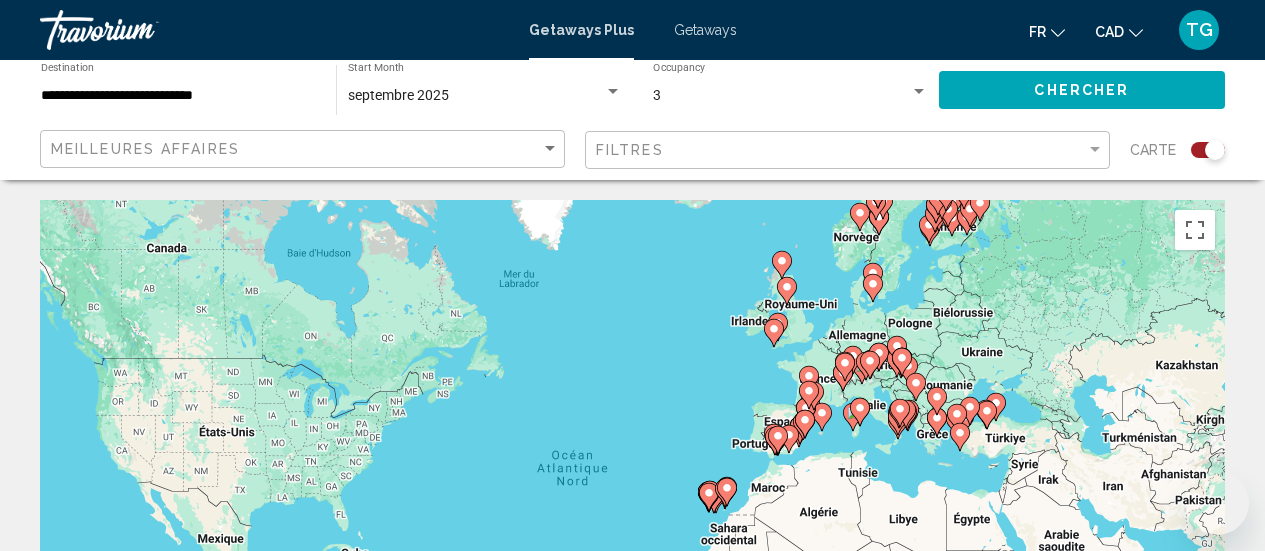 scroll, scrollTop: 2814, scrollLeft: 0, axis: vertical 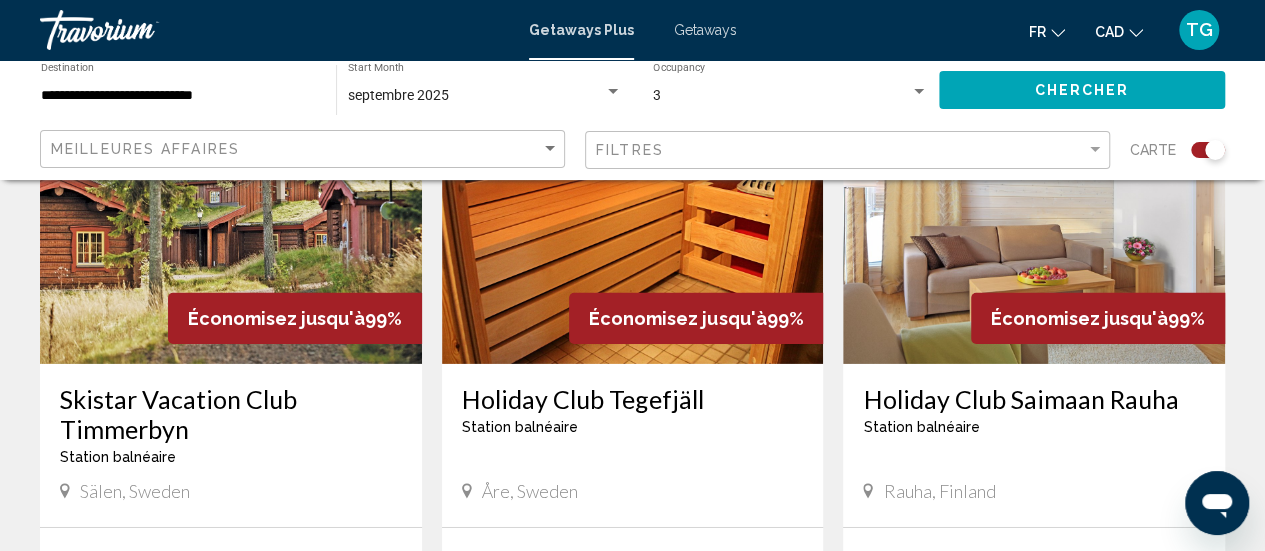 click on "3" at bounding box center (657, 95) 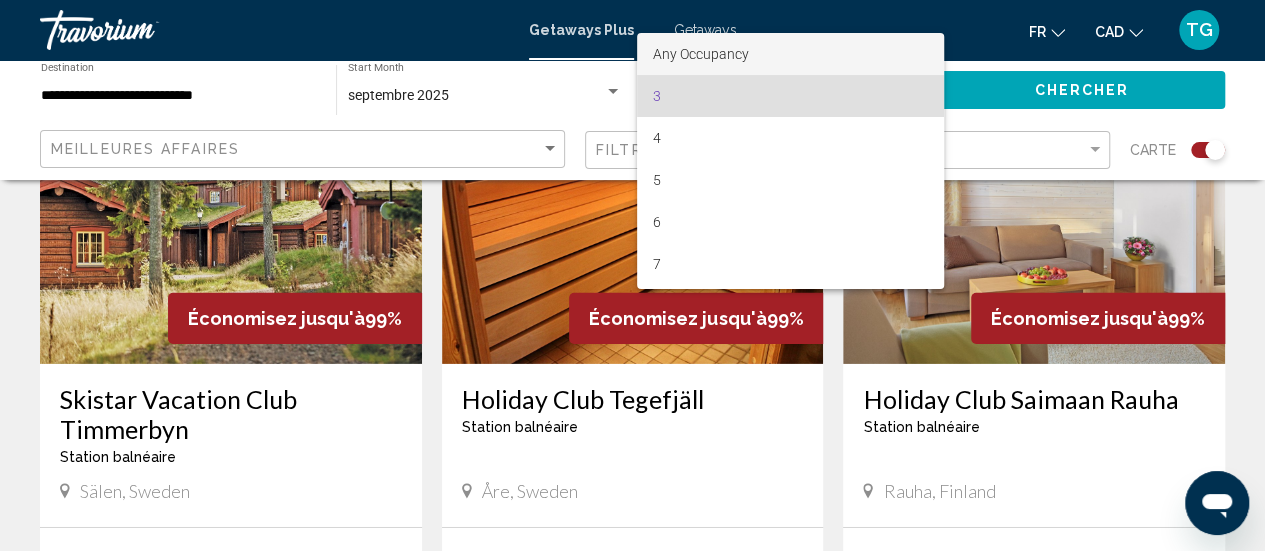 click on "Any Occupancy" at bounding box center [701, 54] 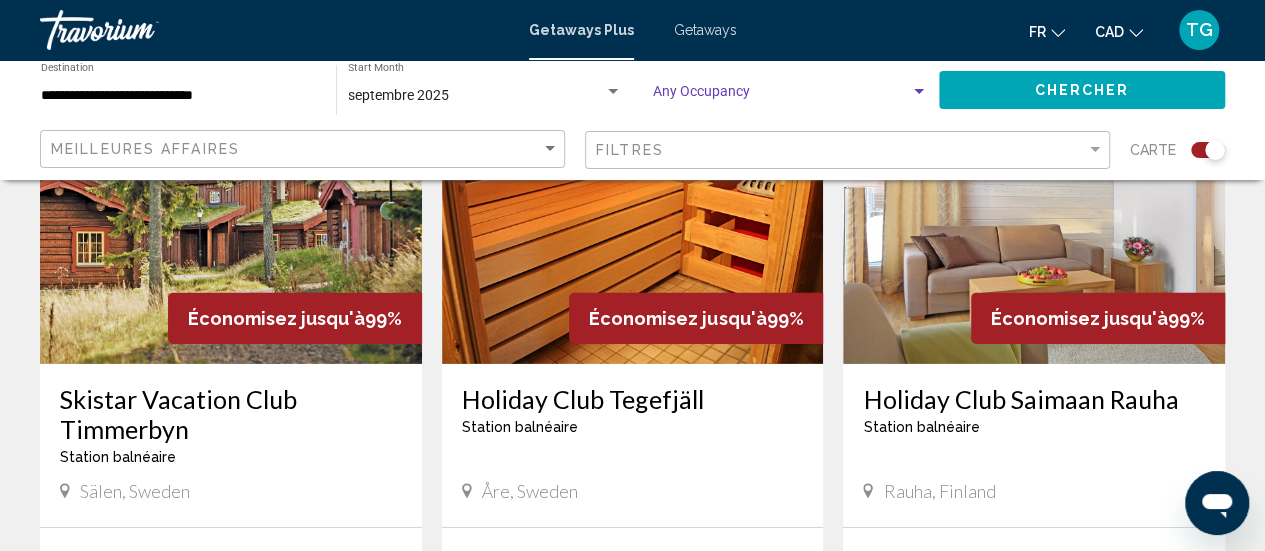 scroll, scrollTop: 2800, scrollLeft: 0, axis: vertical 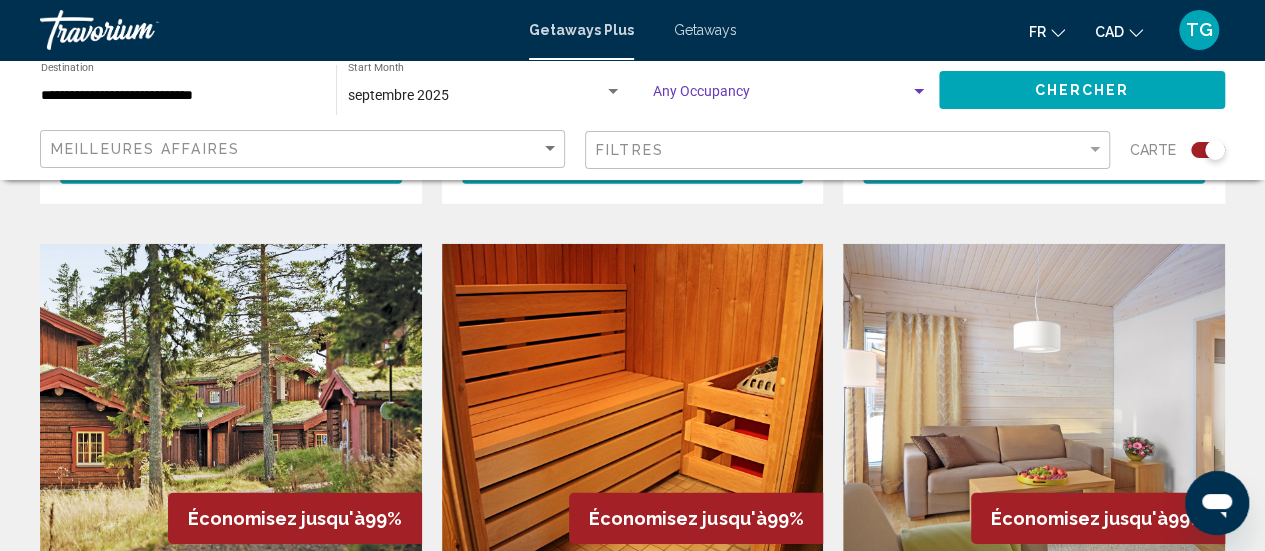 click on "**********" at bounding box center [178, 96] 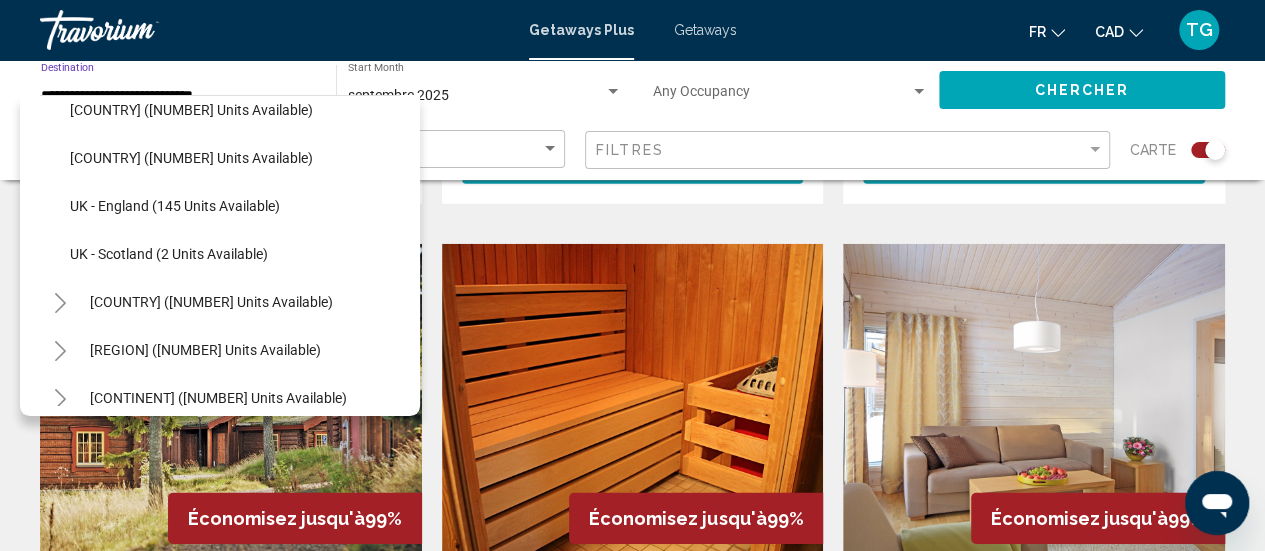 scroll, scrollTop: 626, scrollLeft: 0, axis: vertical 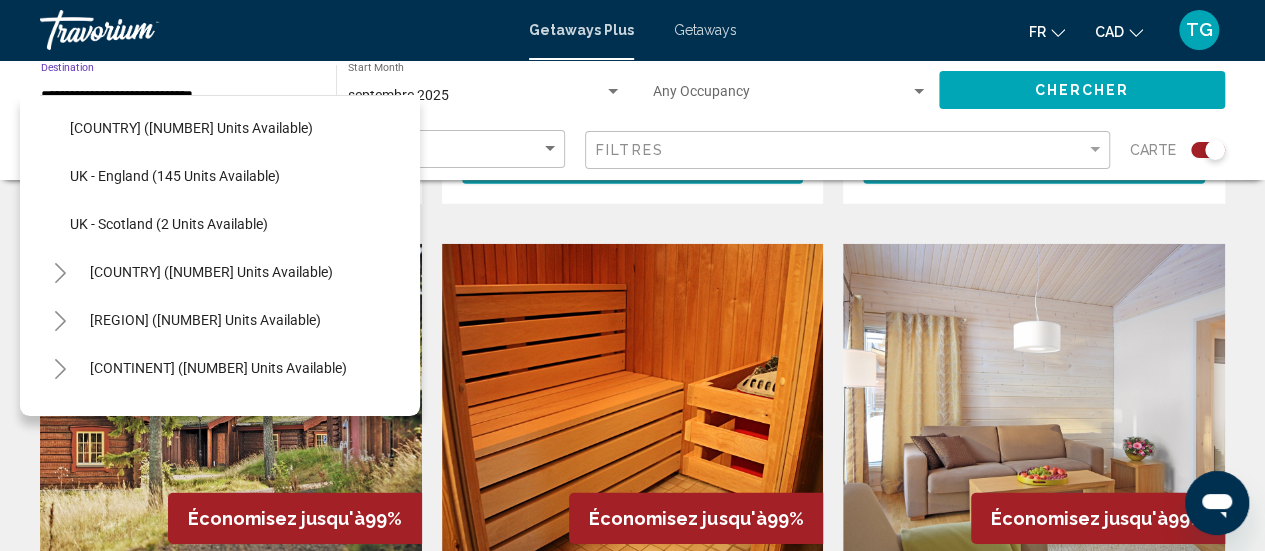 click on "septembre 2025" at bounding box center [476, 96] 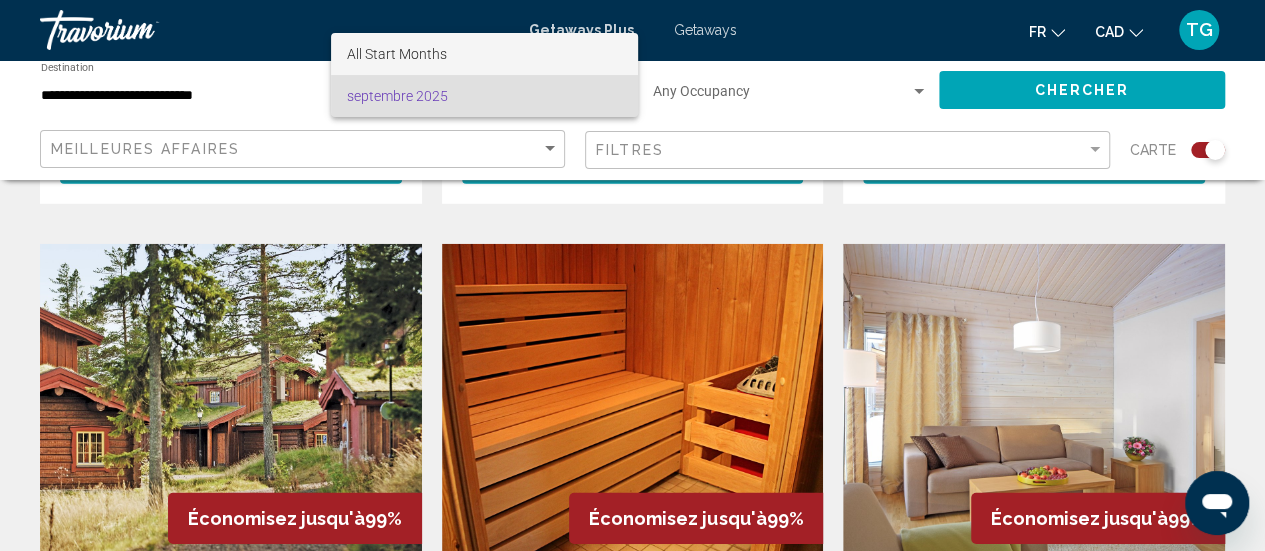 click on "All Start Months" at bounding box center [484, 54] 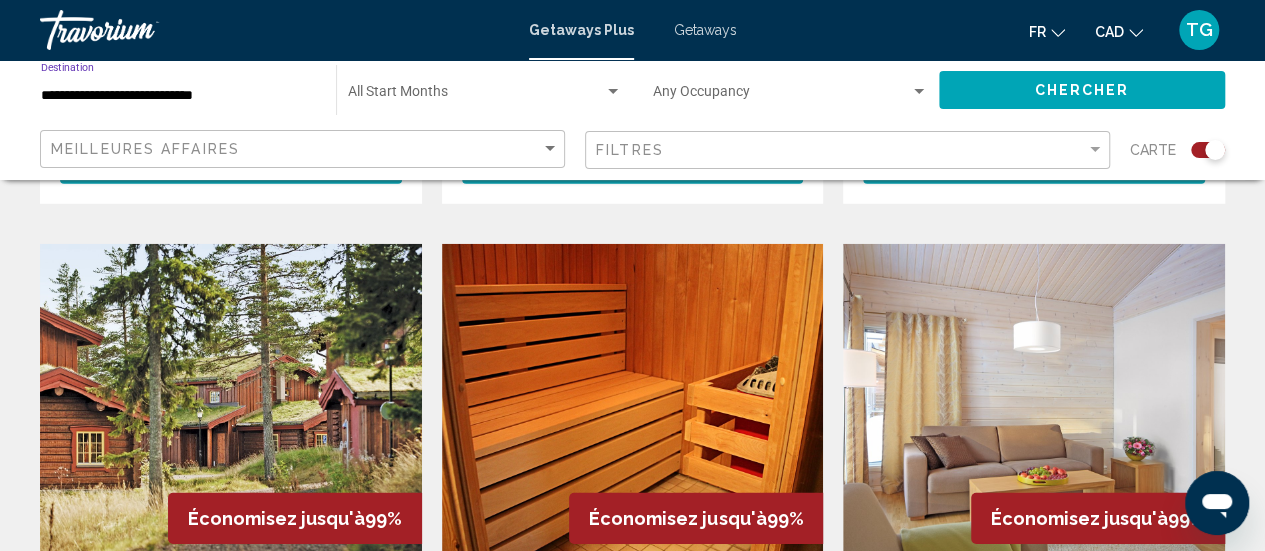 click on "**********" at bounding box center [178, 96] 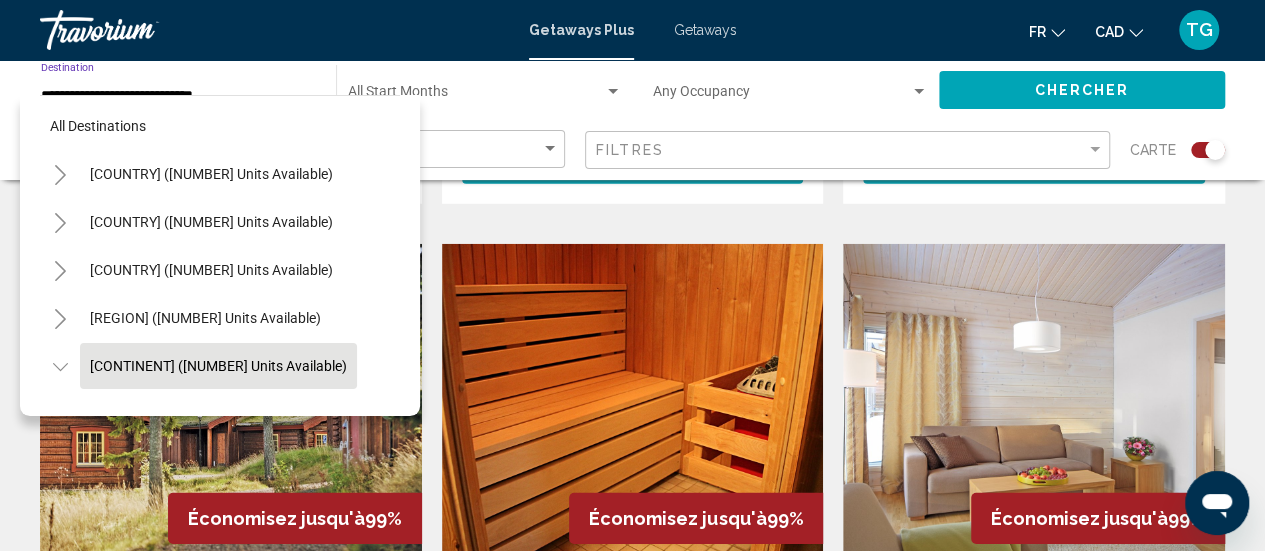 scroll, scrollTop: 0, scrollLeft: 0, axis: both 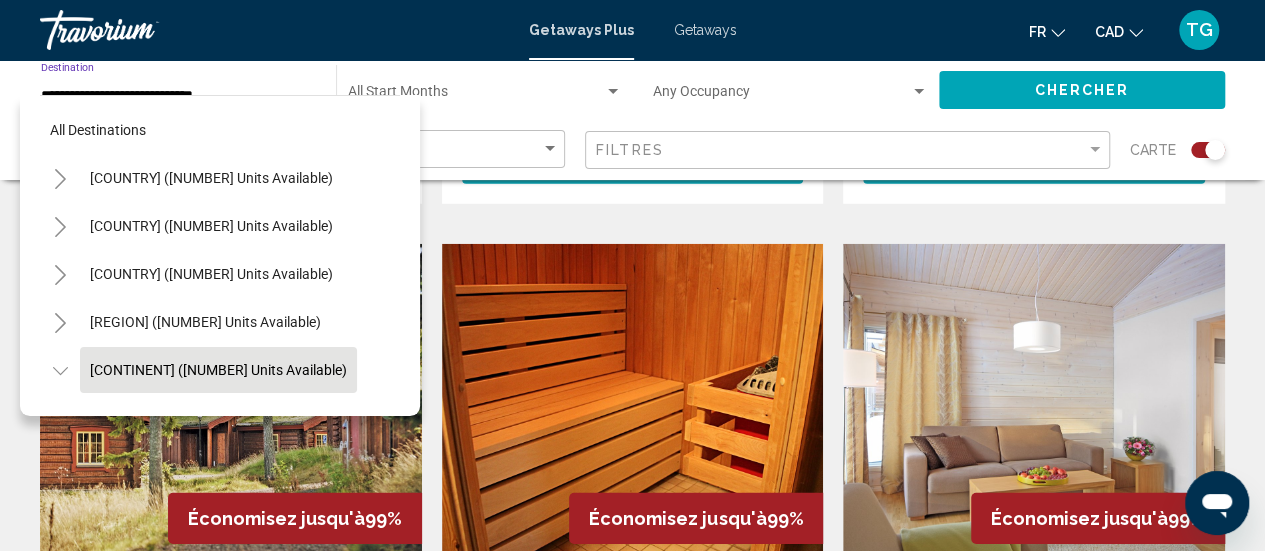 click on "All destinations" at bounding box center (98, 130) 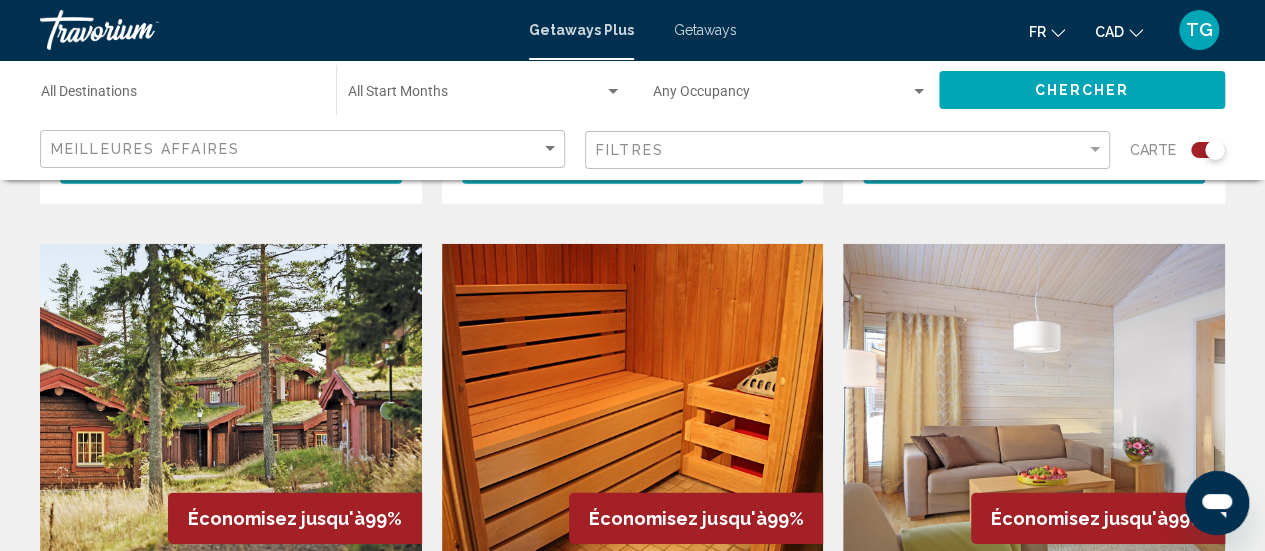 click on "Destination All Destinations" 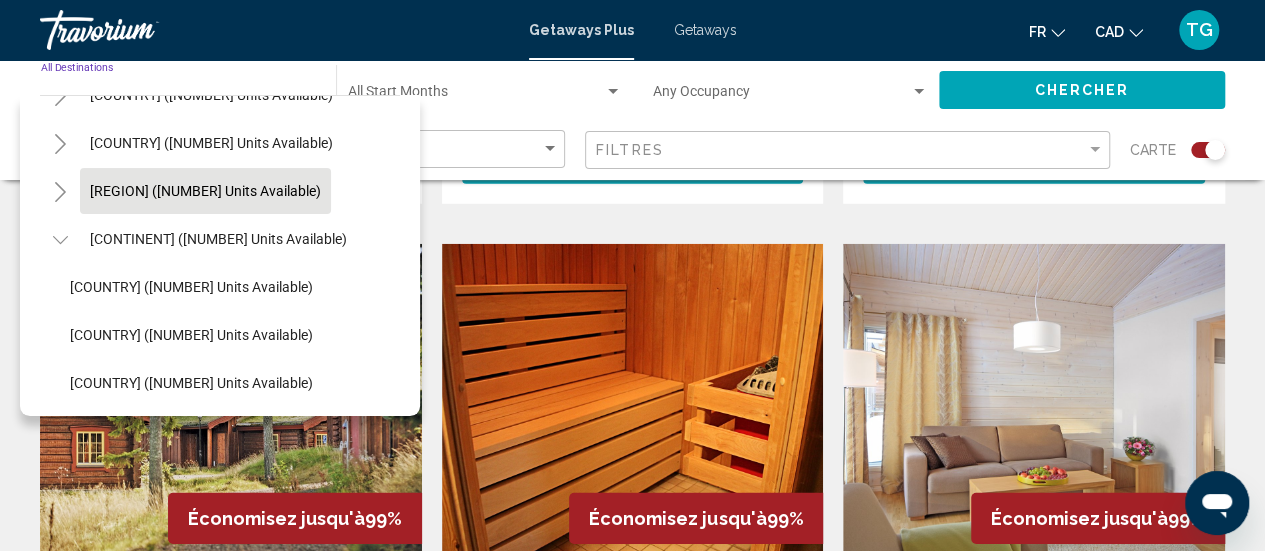 scroll, scrollTop: 100, scrollLeft: 0, axis: vertical 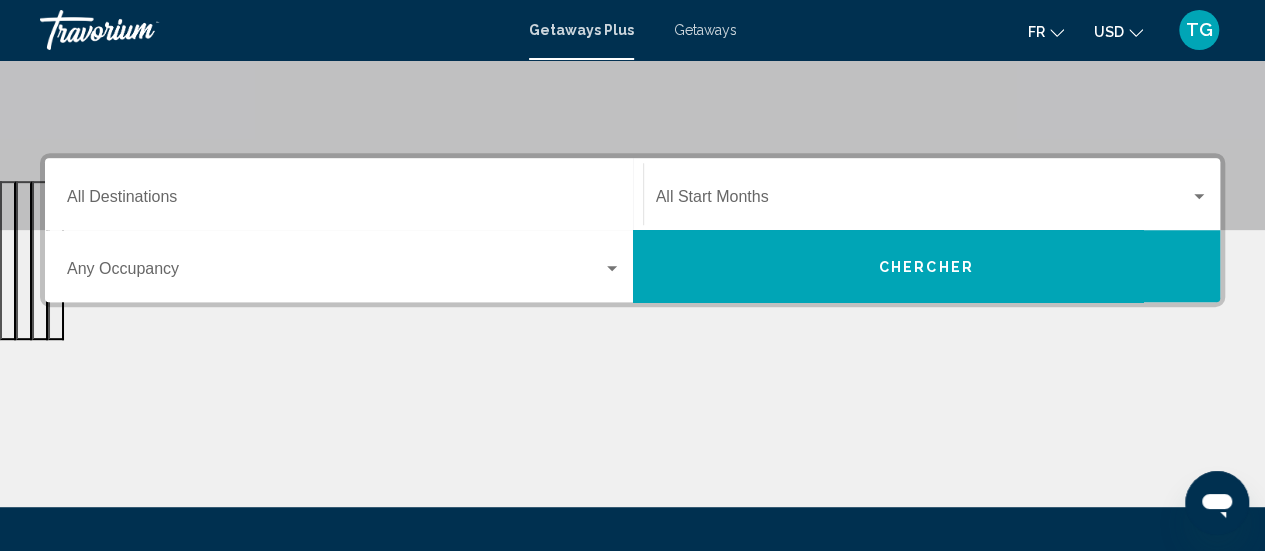 click on "Destination All Destinations" at bounding box center [344, 194] 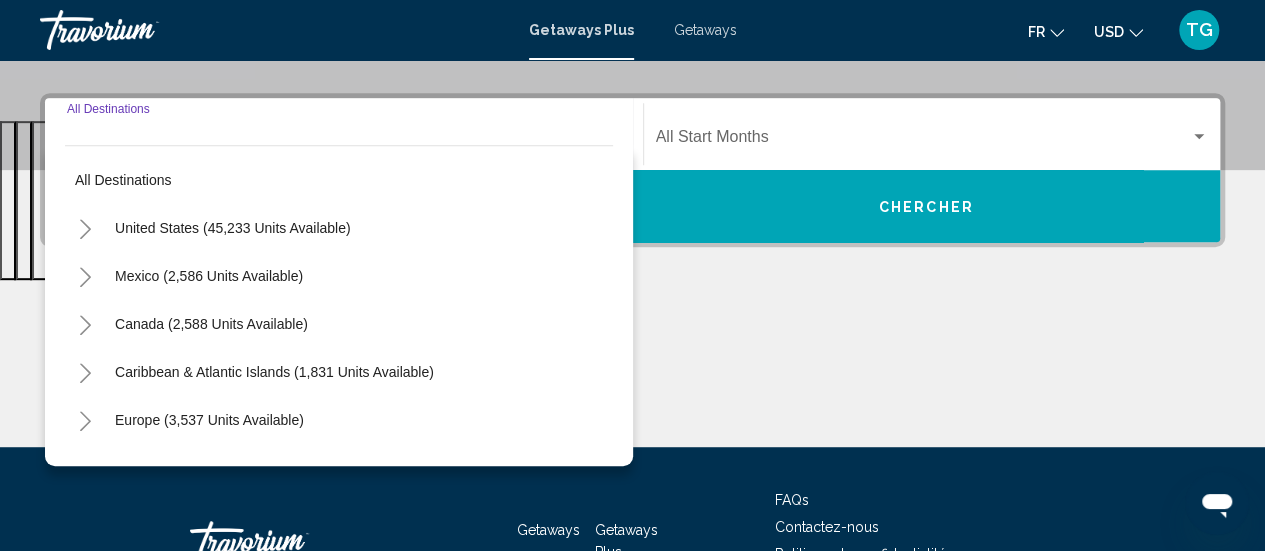 scroll, scrollTop: 458, scrollLeft: 0, axis: vertical 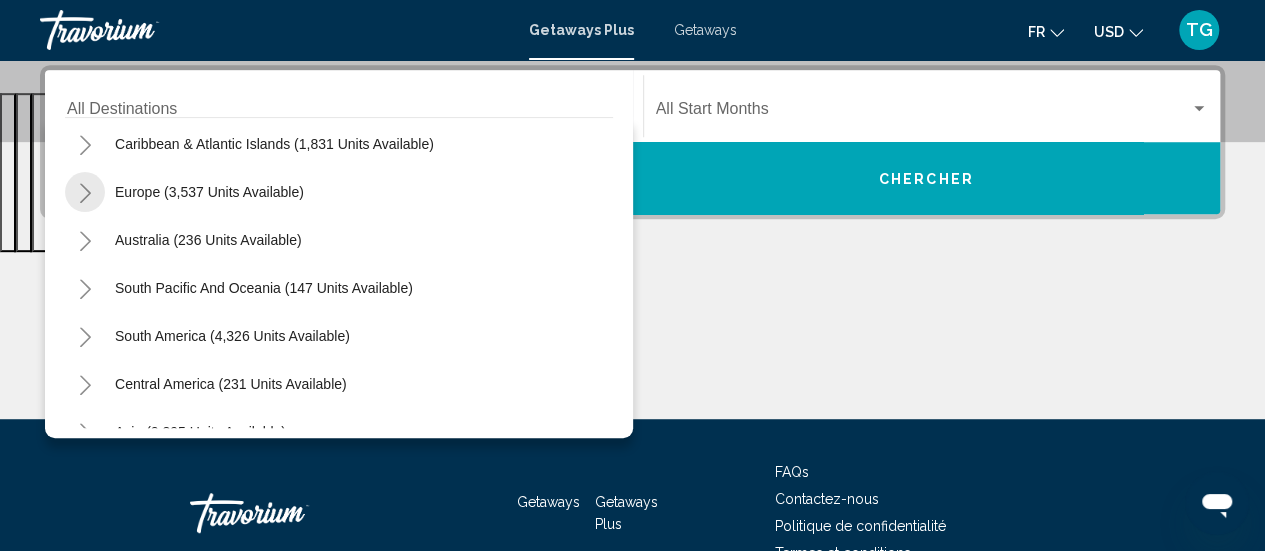 click 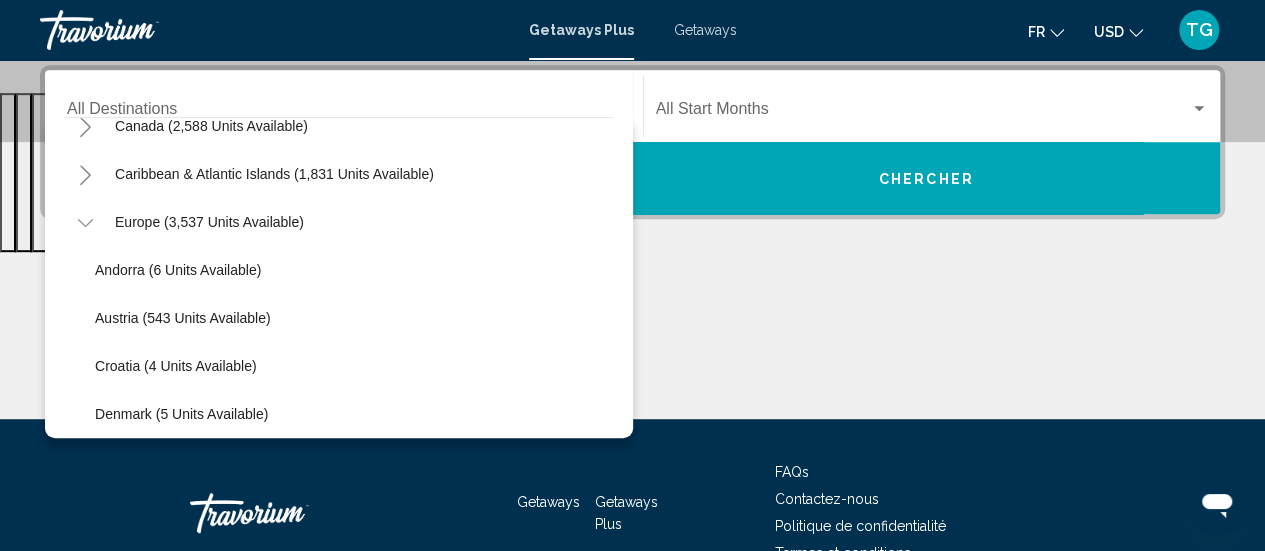 scroll, scrollTop: 140, scrollLeft: 0, axis: vertical 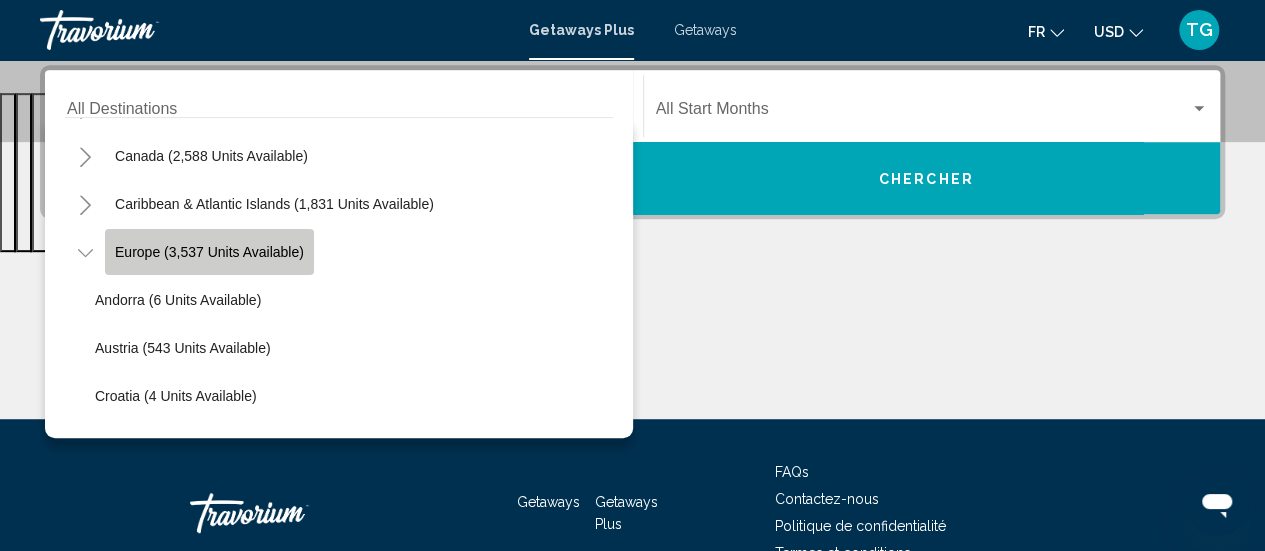 click on "Europe (3,537 units available)" 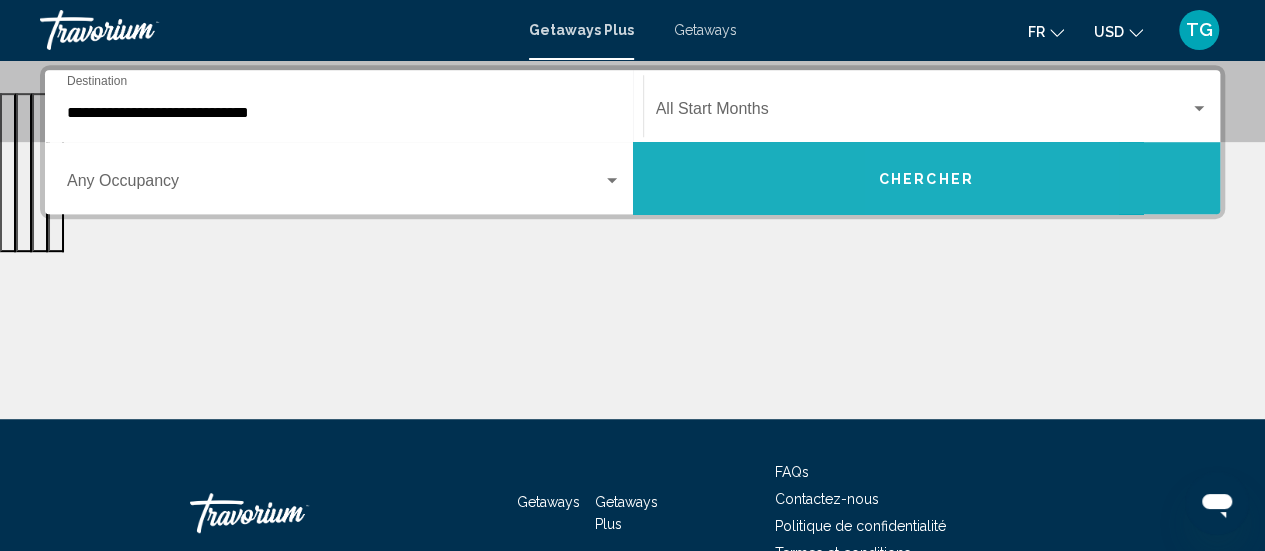 click on "Chercher" at bounding box center (926, 179) 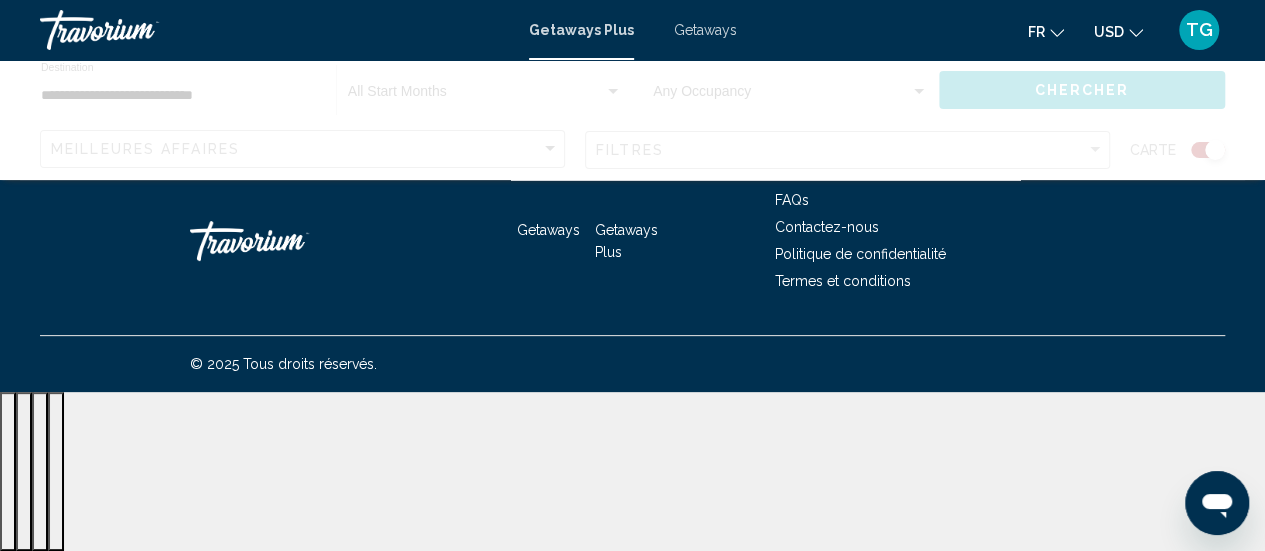 scroll, scrollTop: 0, scrollLeft: 0, axis: both 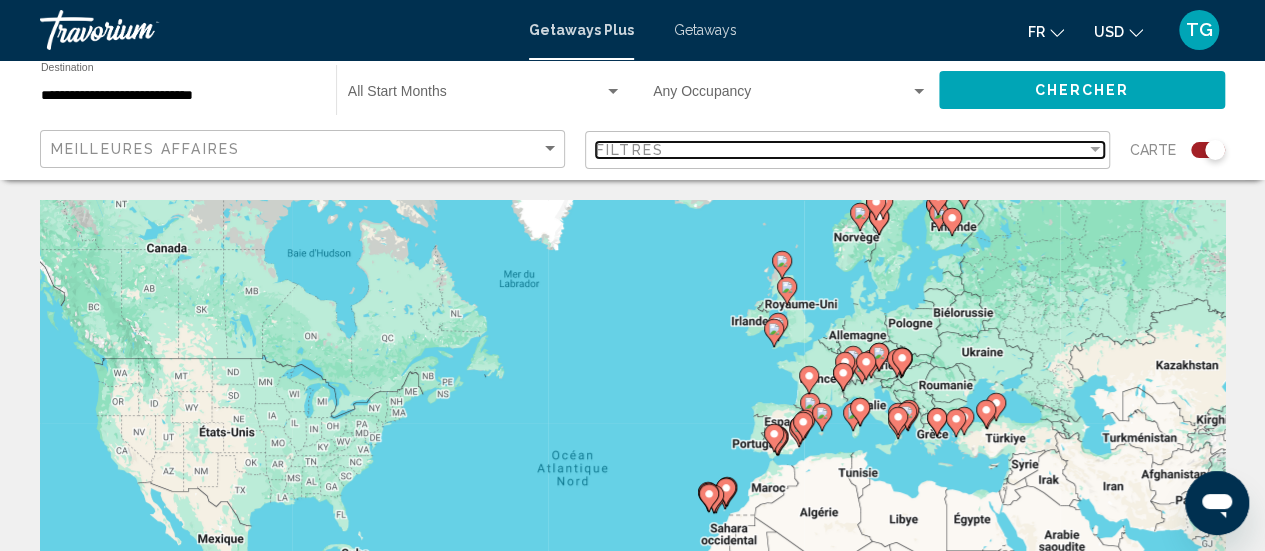 click at bounding box center (1095, 149) 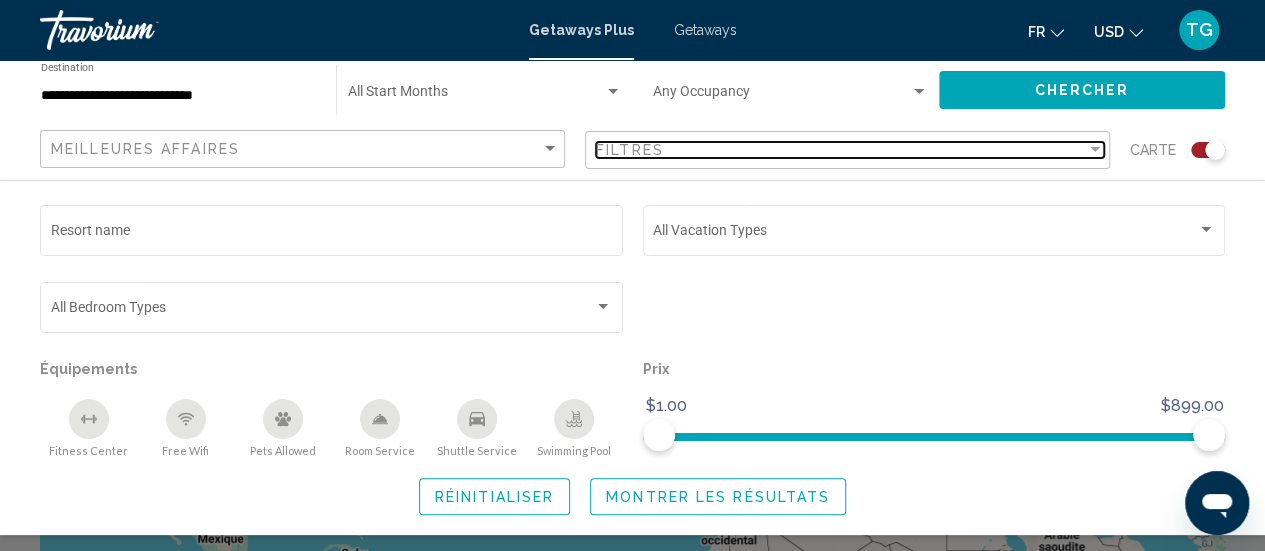 click at bounding box center (1095, 149) 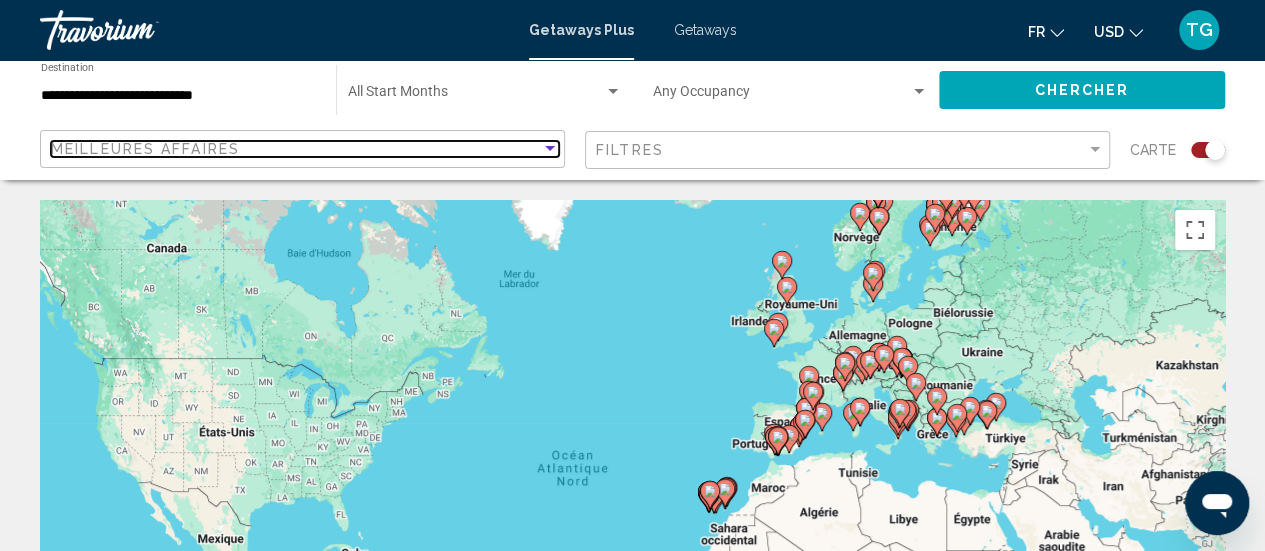 click on "Meilleures affaires" at bounding box center (296, 149) 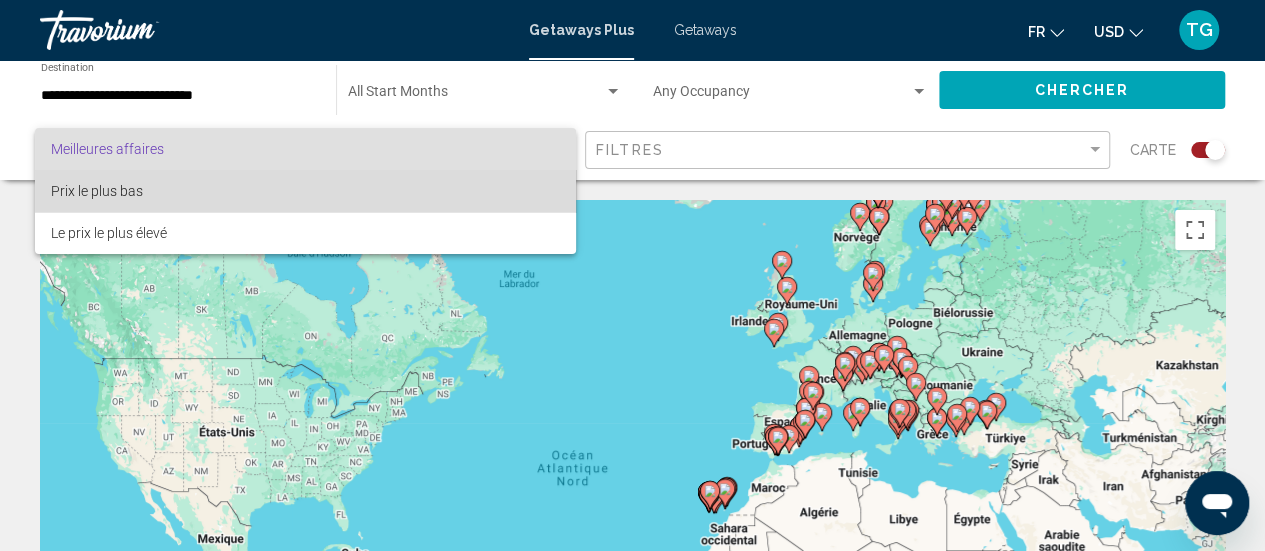 click on "Prix ​​le plus bas" at bounding box center [305, 191] 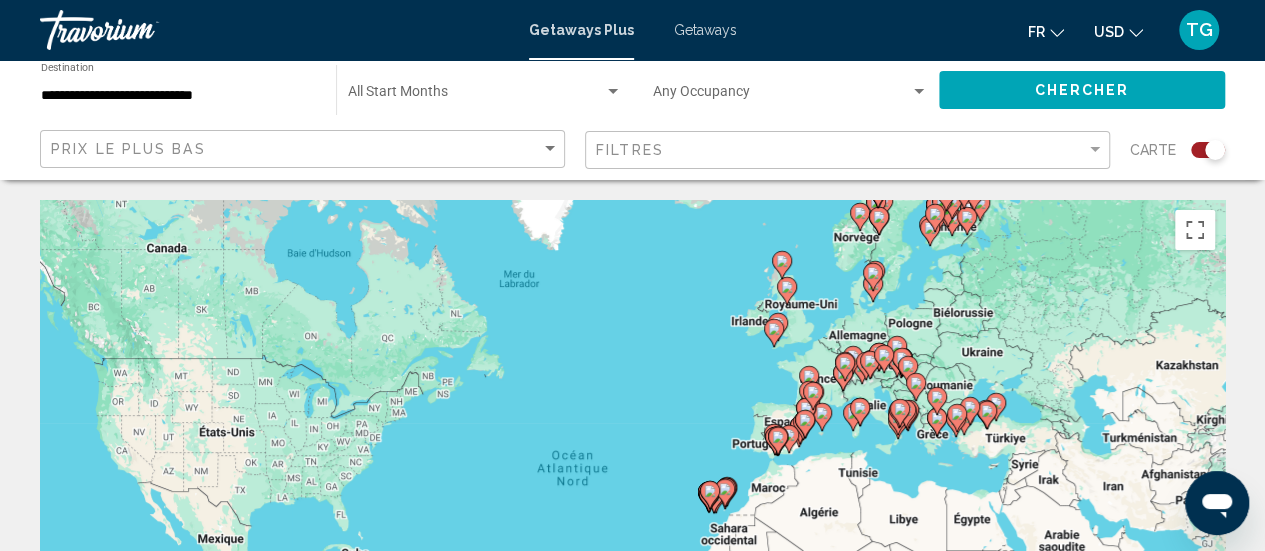 click on "← Déplacement vers la gauche → Déplacement vers la droite ↑ Déplacement vers le haut ↓ Déplacement vers le bas + Zoom avant - Zoom arrière Accueil Déplacement de 75 % vers la gauche Fin Déplacement de 75 % vers la droite Page précédente Déplacement de 75 % vers le haut Page suivante Déplacement de 75 % vers le bas Pour activer le glissement avec le clavier, appuyez sur Alt+Entrée. Une fois ce mode activé, utilisez les touches fléchées pour déplacer le repère. Pour valider le déplacement, appuyez sur Entrée. Pour annuler, appuyez sur Échap. Raccourcis clavier Données cartographiques Données cartographiques ©2025 GeoBasis-DE/BKG (©2009), Google, Inst. Geogr. Nacional Données cartographiques ©2025 GeoBasis-DE/BKG (©2009), Google, Inst. Geogr. Nacional 200 km Conditions d'utilisation Économisez jusqu'à 100 % [CITY] Station balnéaire - Ceci est une station d'adultes seulement" at bounding box center (632, 2015) 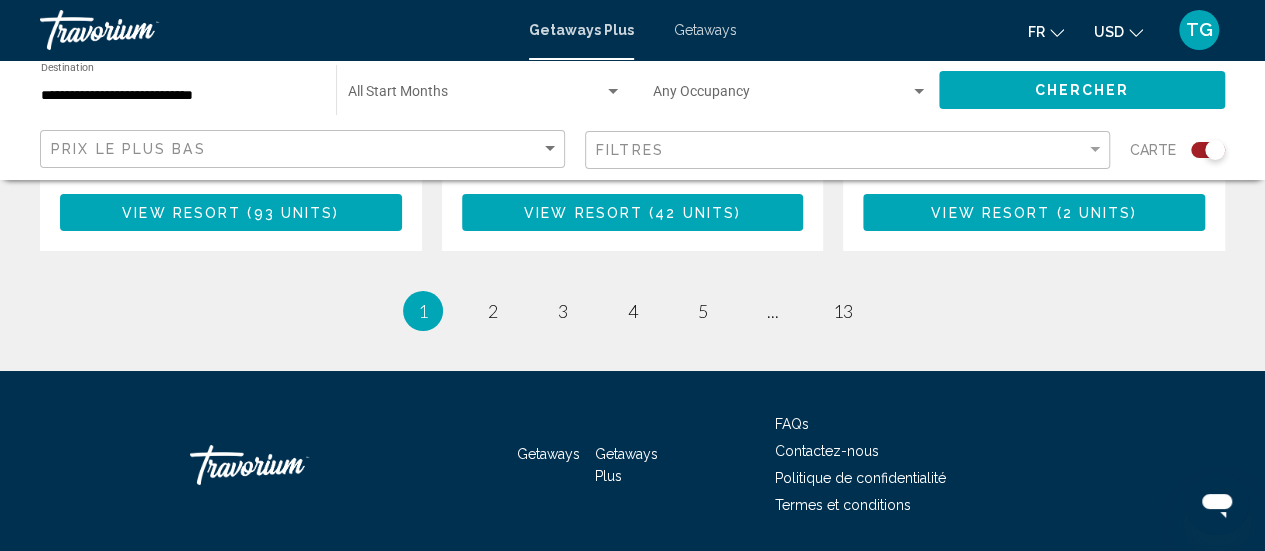 scroll, scrollTop: 3546, scrollLeft: 0, axis: vertical 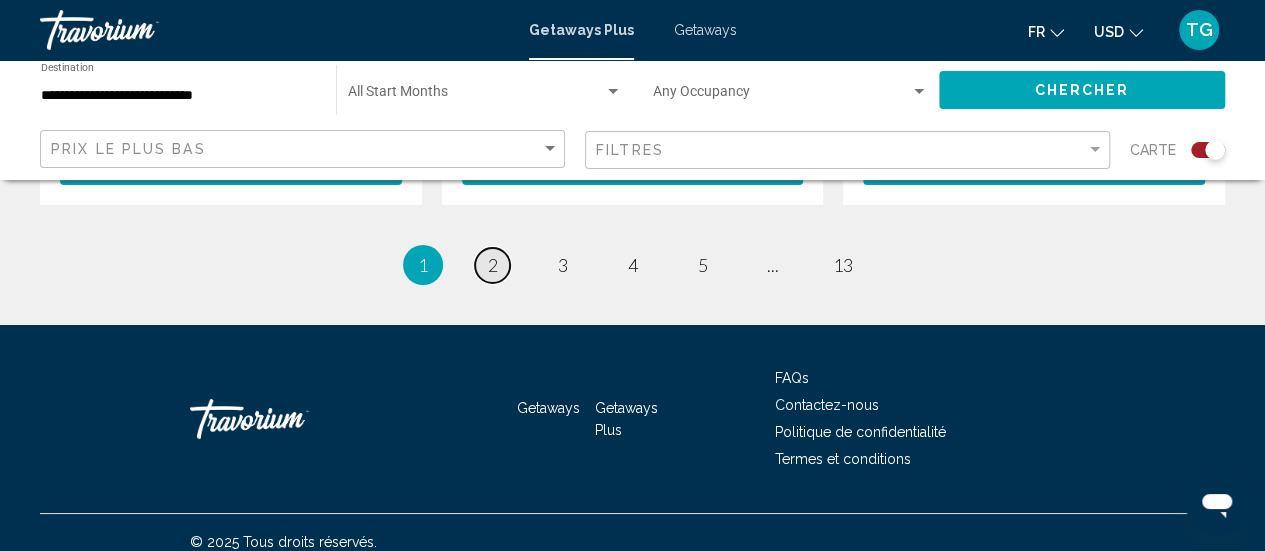 click on "2" at bounding box center [493, 265] 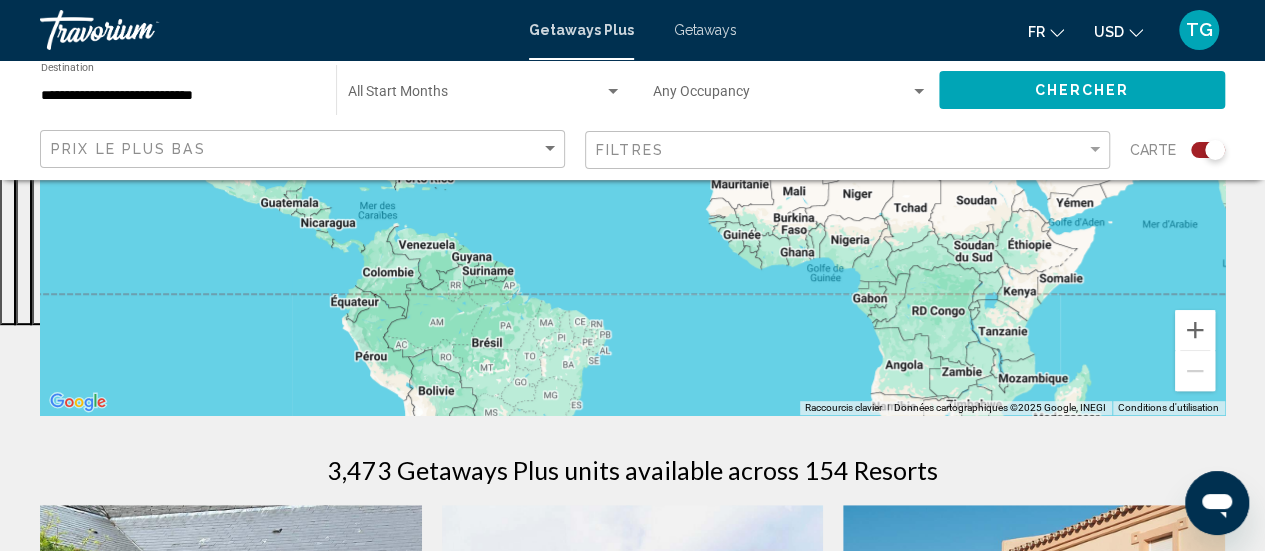 scroll, scrollTop: 400, scrollLeft: 0, axis: vertical 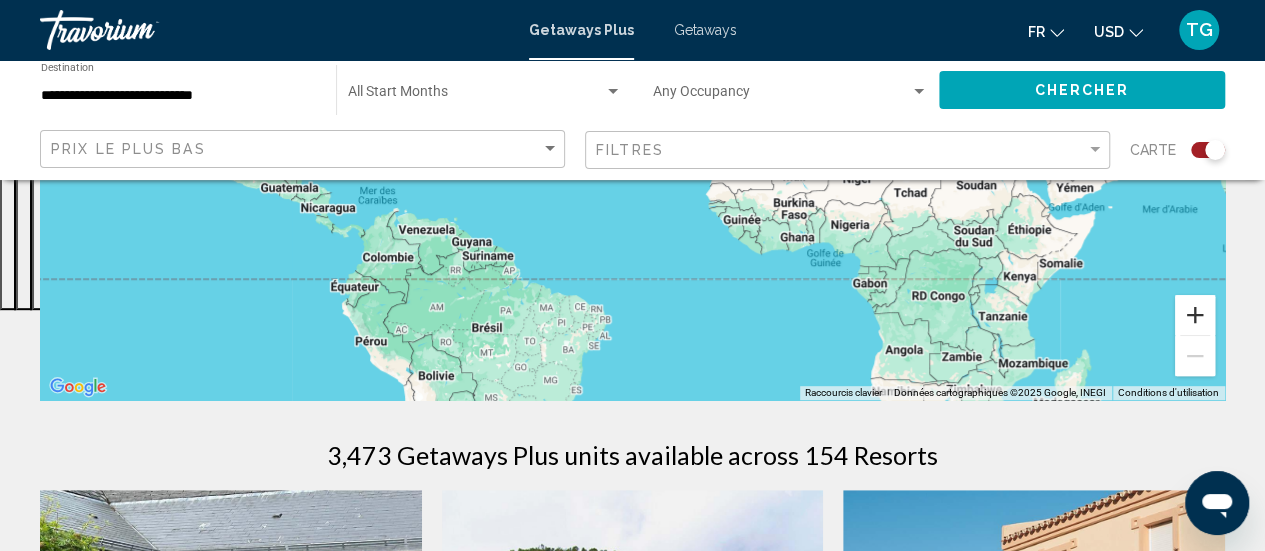 click at bounding box center (1195, 315) 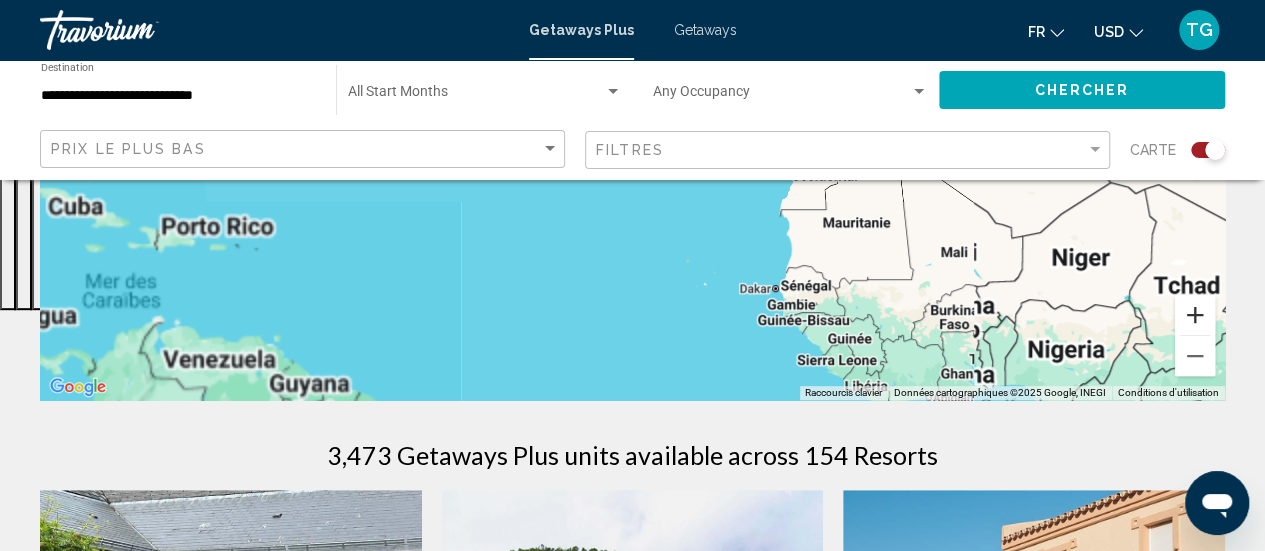 click at bounding box center (1195, 315) 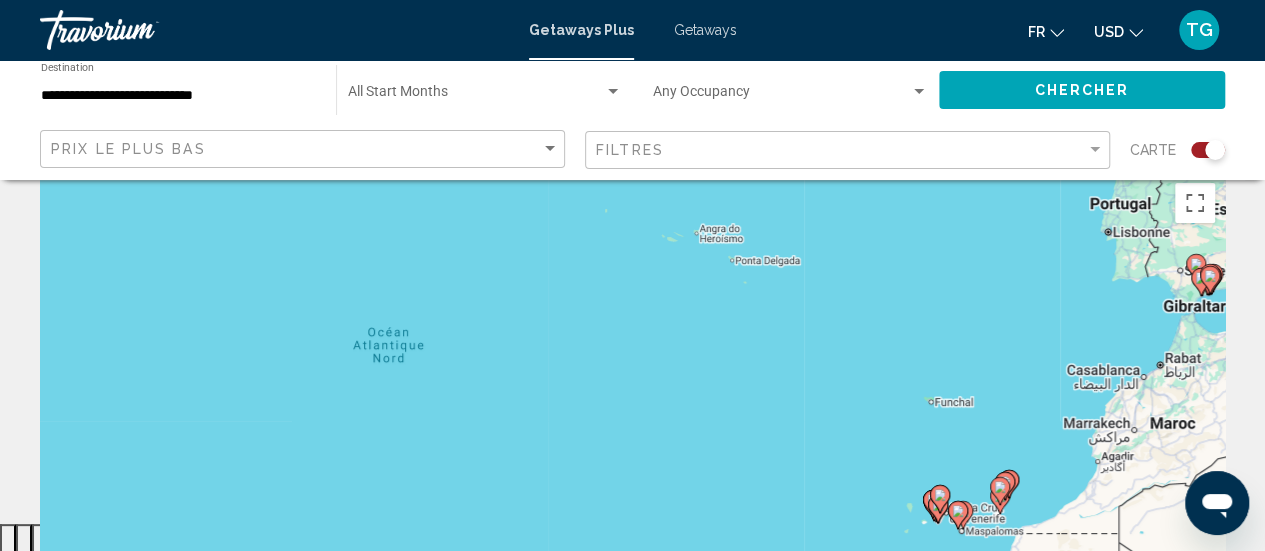 scroll, scrollTop: 0, scrollLeft: 0, axis: both 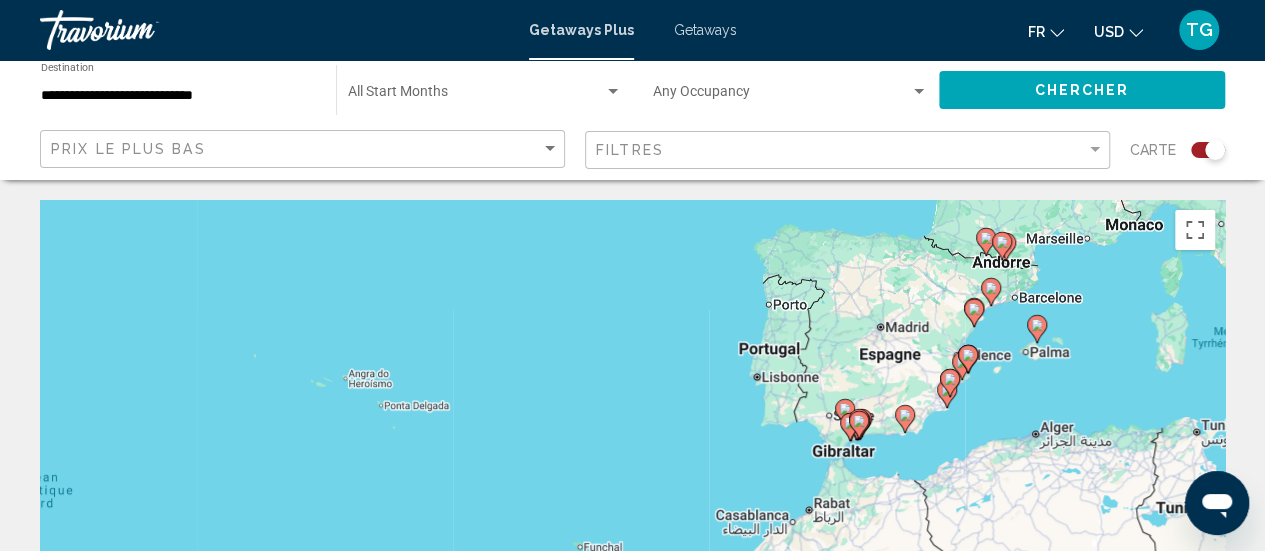 drag, startPoint x: 997, startPoint y: 323, endPoint x: 643, endPoint y: 439, distance: 372.52115 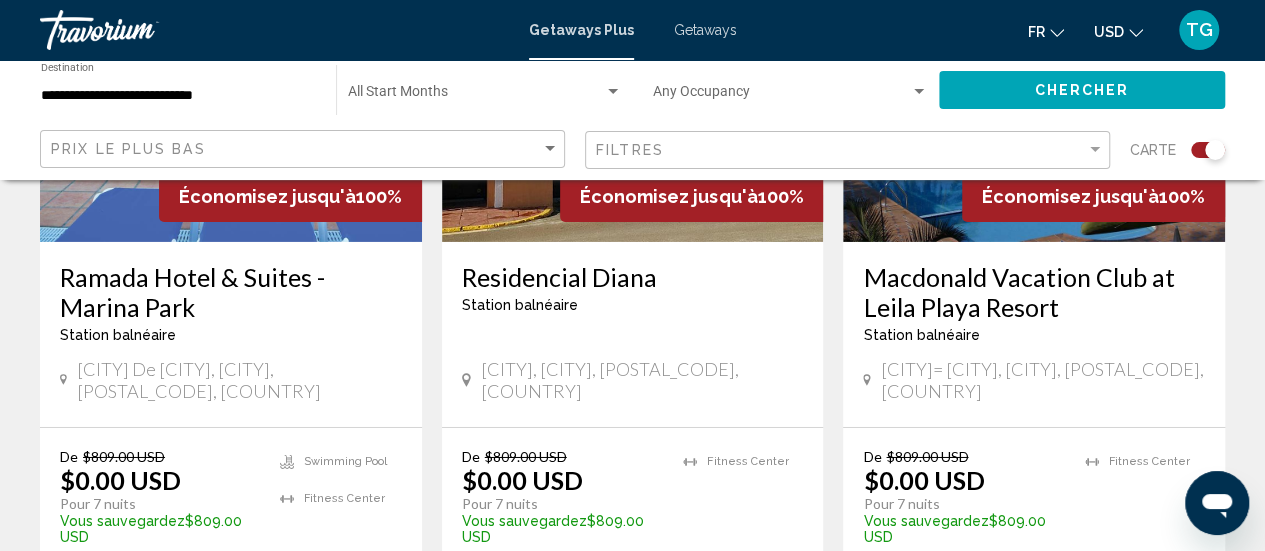 scroll, scrollTop: 3400, scrollLeft: 0, axis: vertical 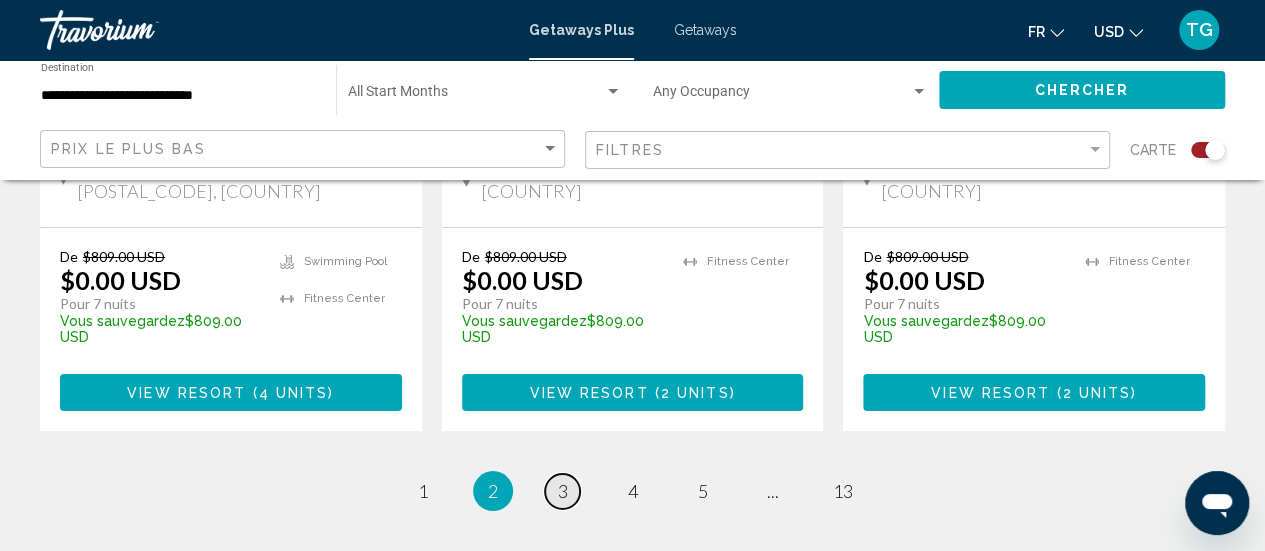click on "3" at bounding box center (563, 491) 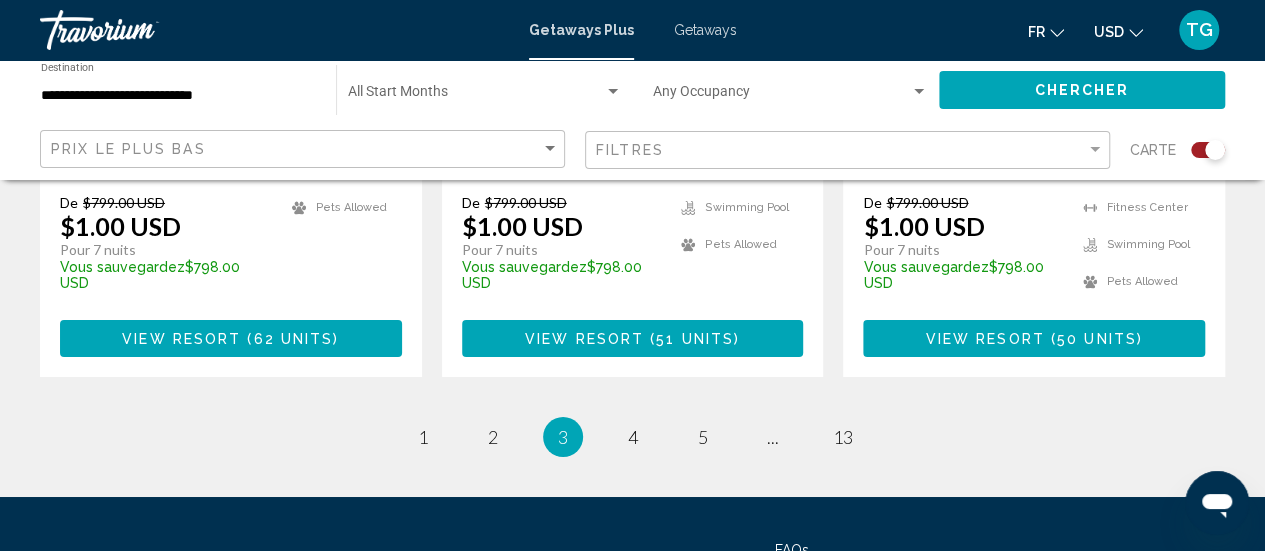 scroll, scrollTop: 3400, scrollLeft: 0, axis: vertical 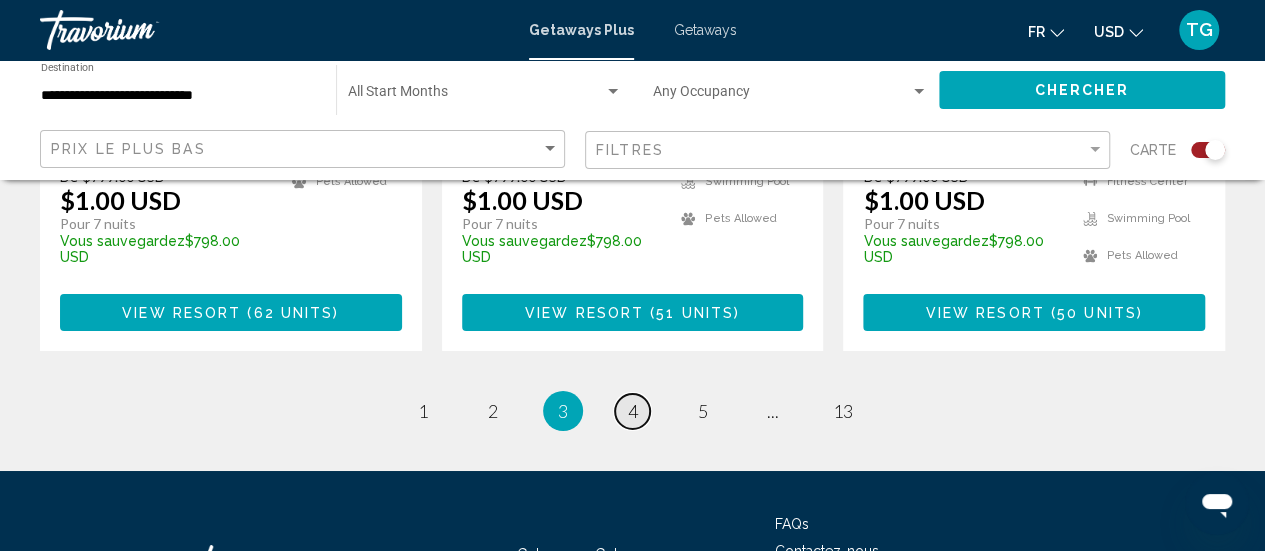 click on "4" at bounding box center (633, 411) 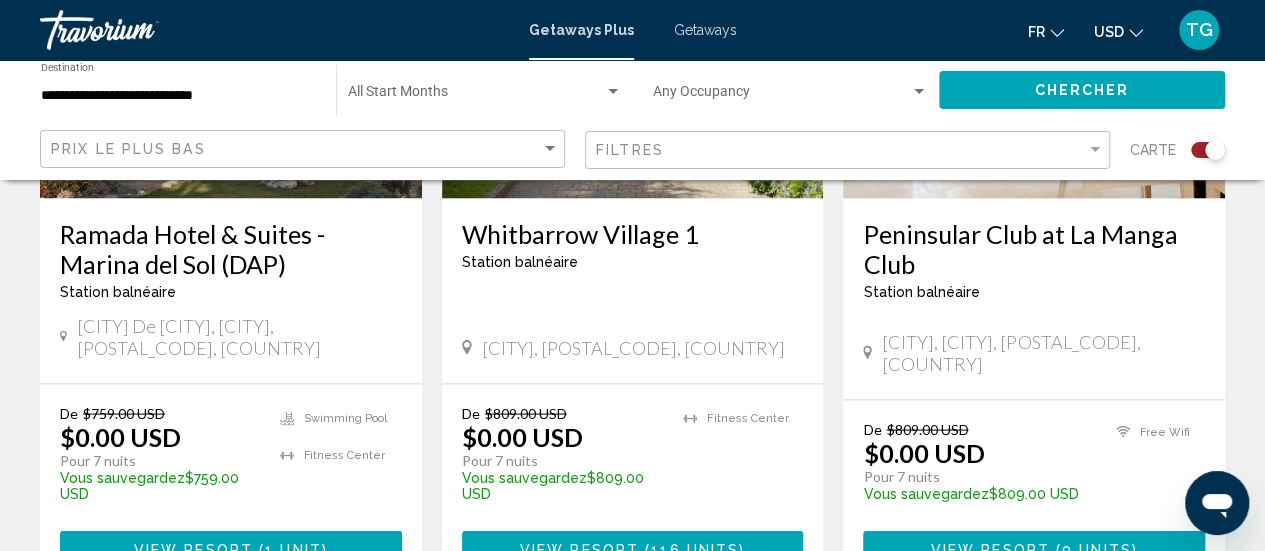 scroll, scrollTop: 1900, scrollLeft: 0, axis: vertical 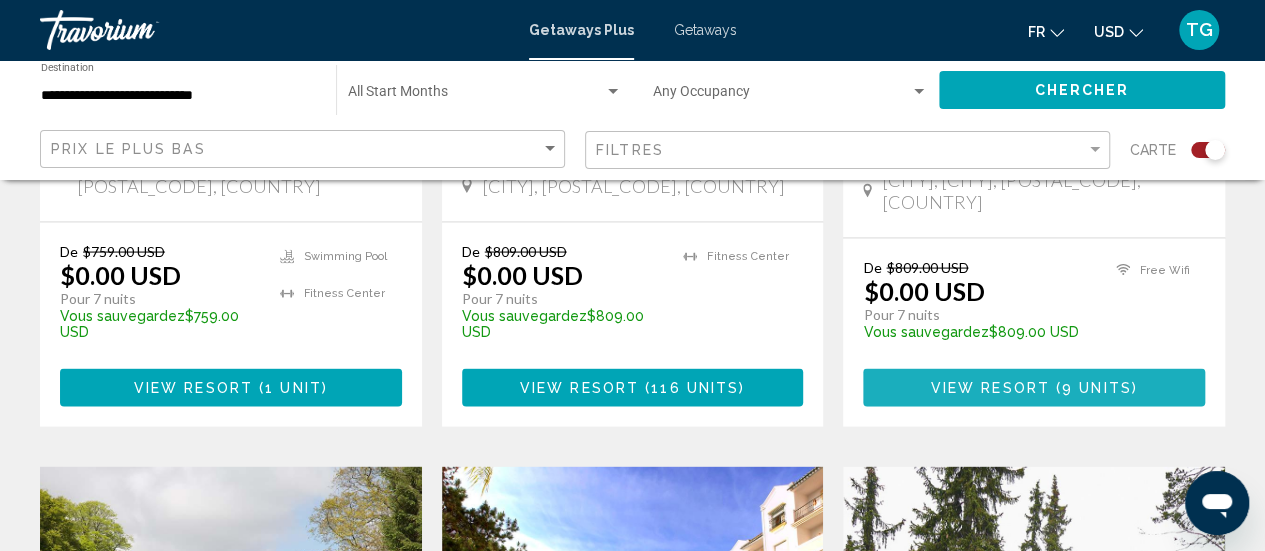 click on "9 units" at bounding box center [1097, 389] 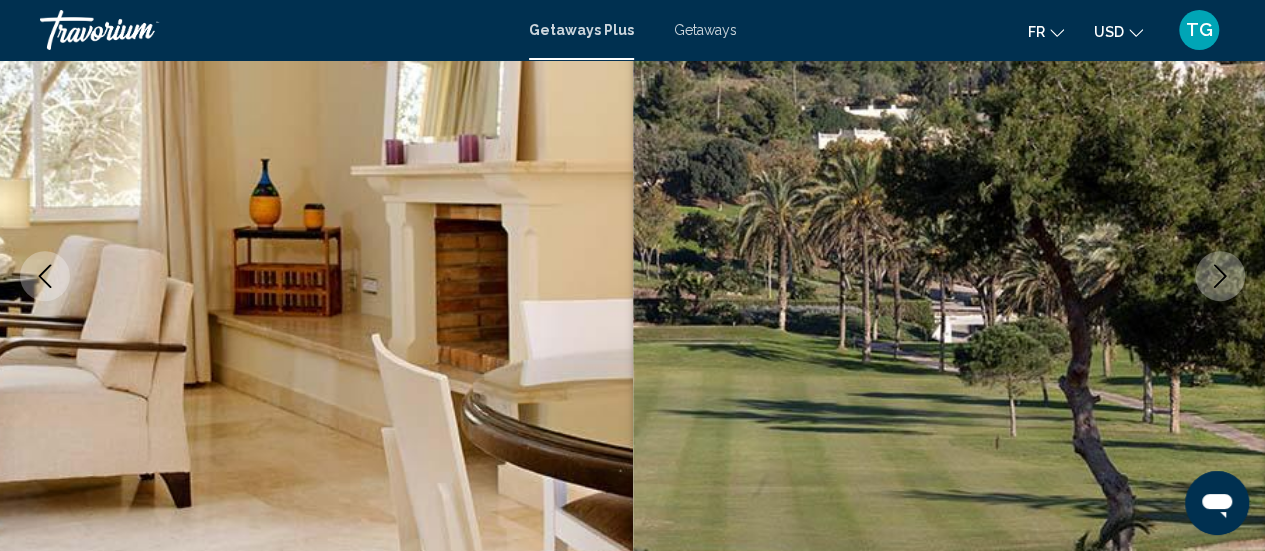scroll, scrollTop: 659, scrollLeft: 0, axis: vertical 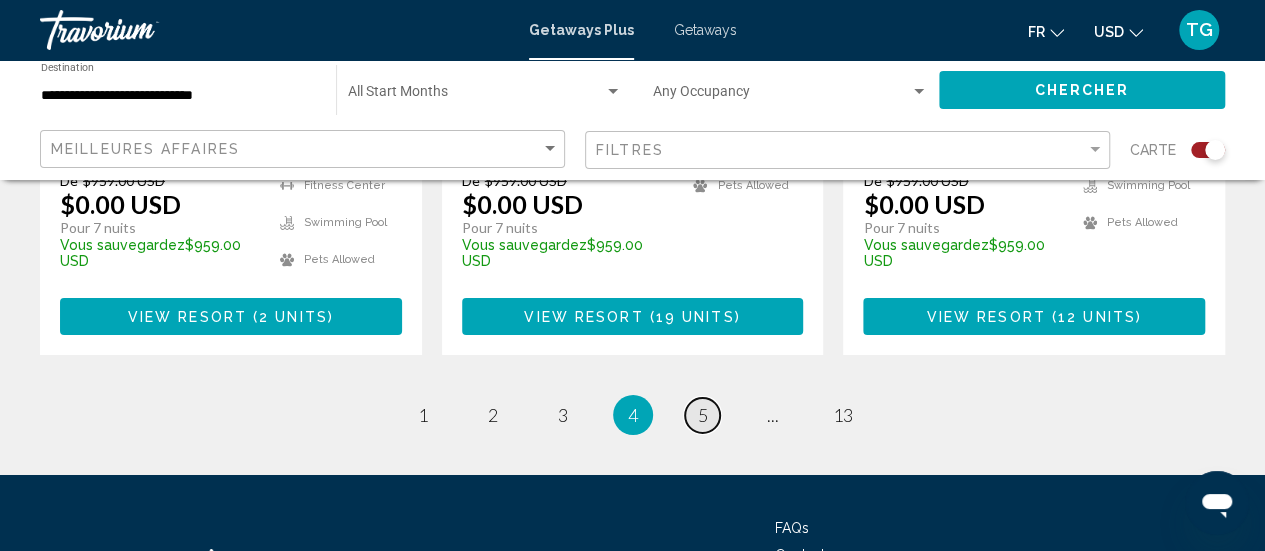 click on "page  5" at bounding box center [702, 415] 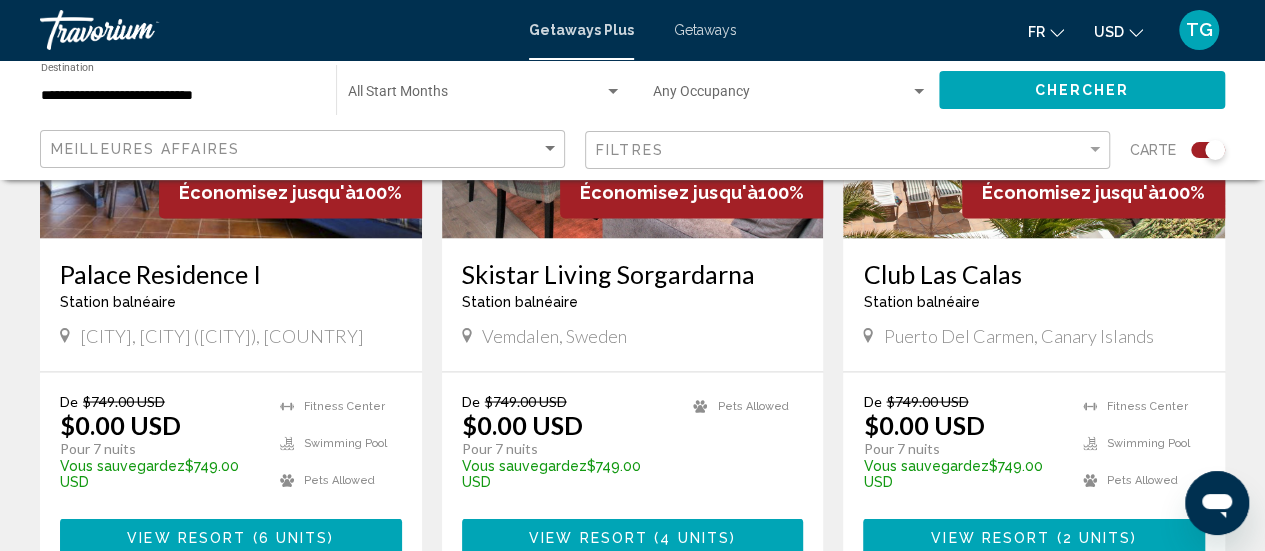 scroll, scrollTop: 1700, scrollLeft: 0, axis: vertical 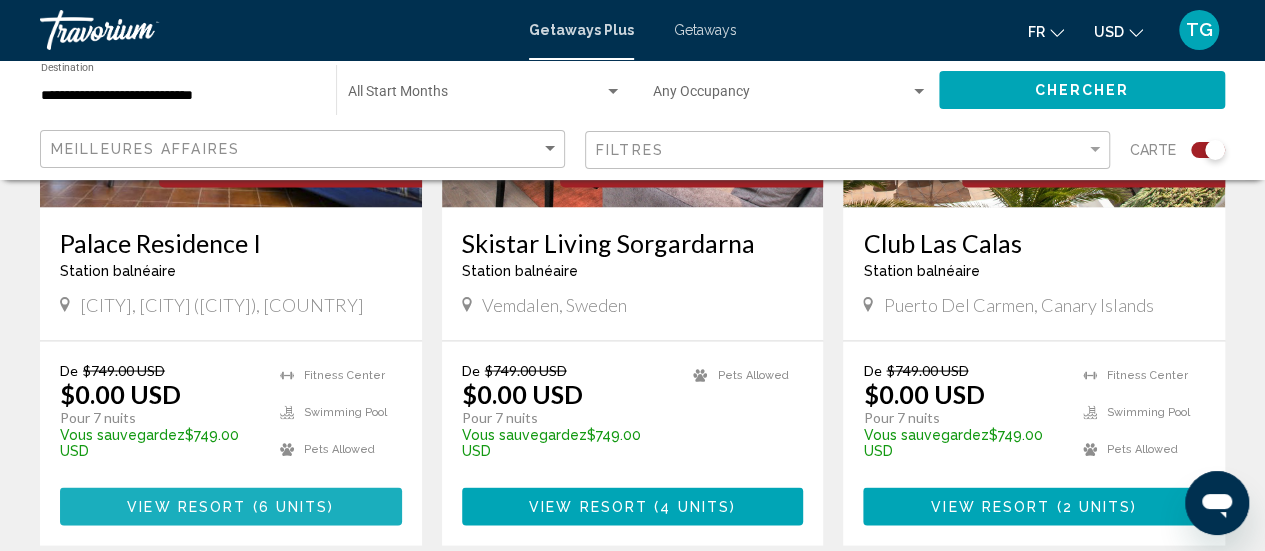 click on "View Resort" at bounding box center [186, 507] 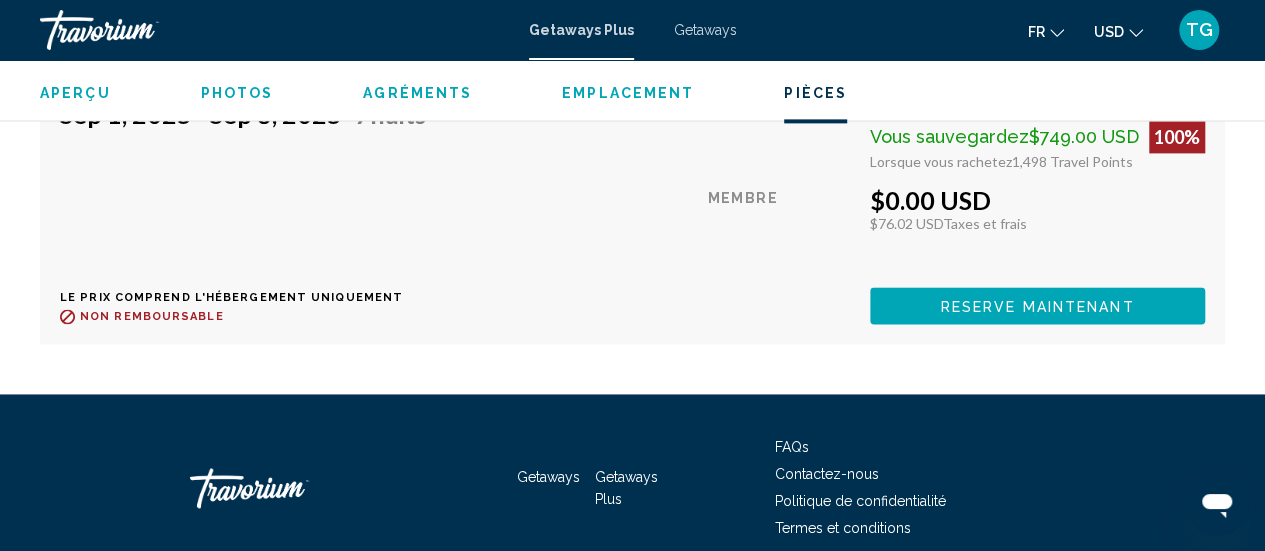 scroll, scrollTop: 5159, scrollLeft: 0, axis: vertical 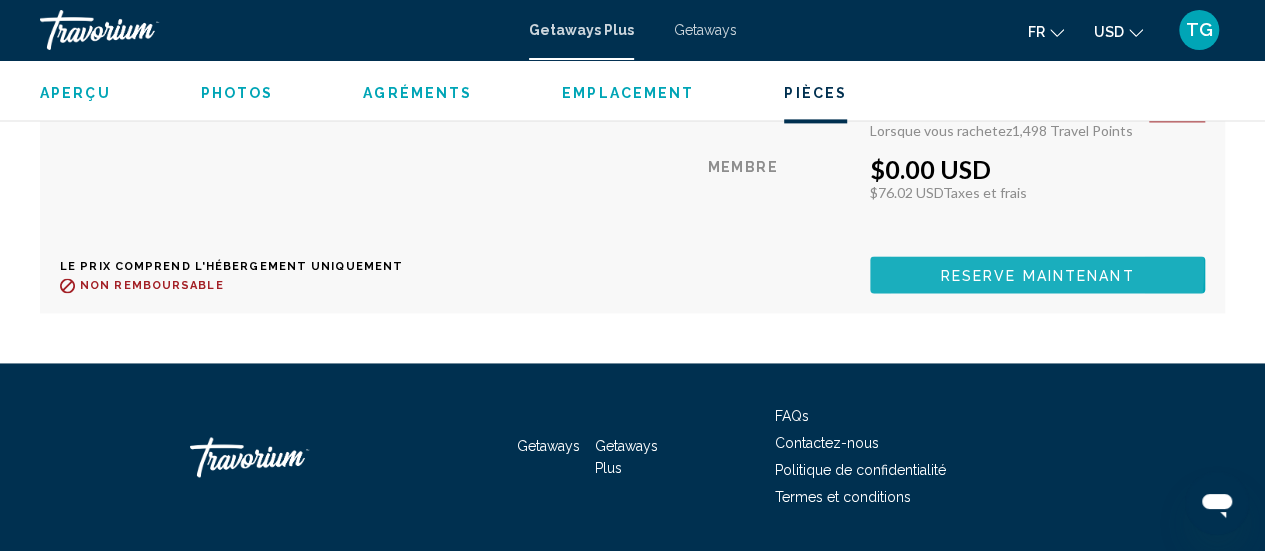 click on "Reserve maintenant" at bounding box center (1037, 274) 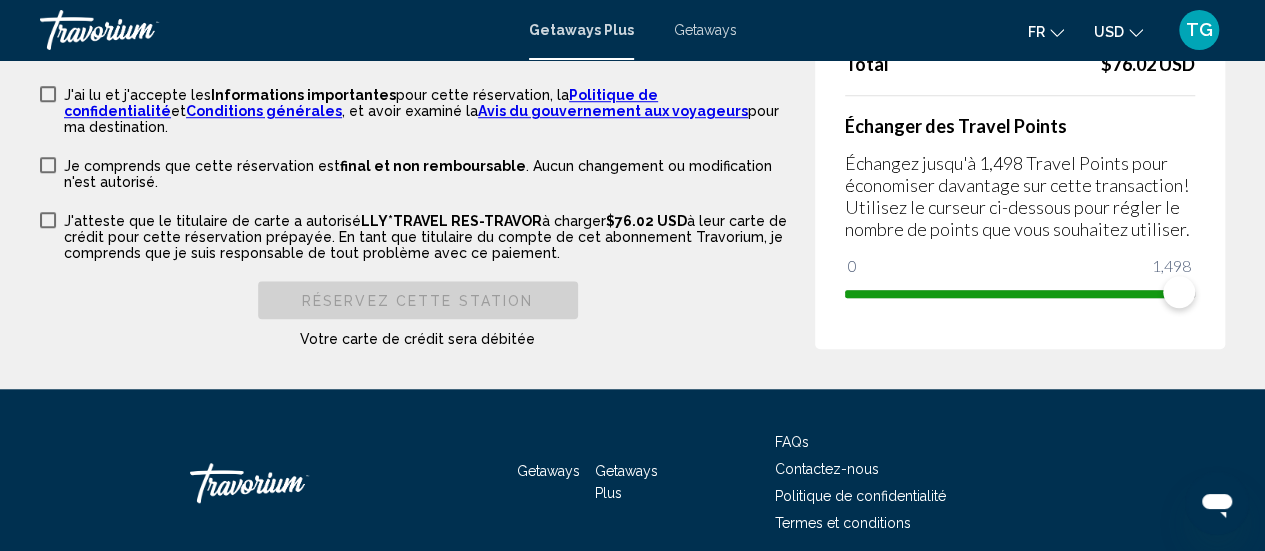 scroll, scrollTop: 4200, scrollLeft: 0, axis: vertical 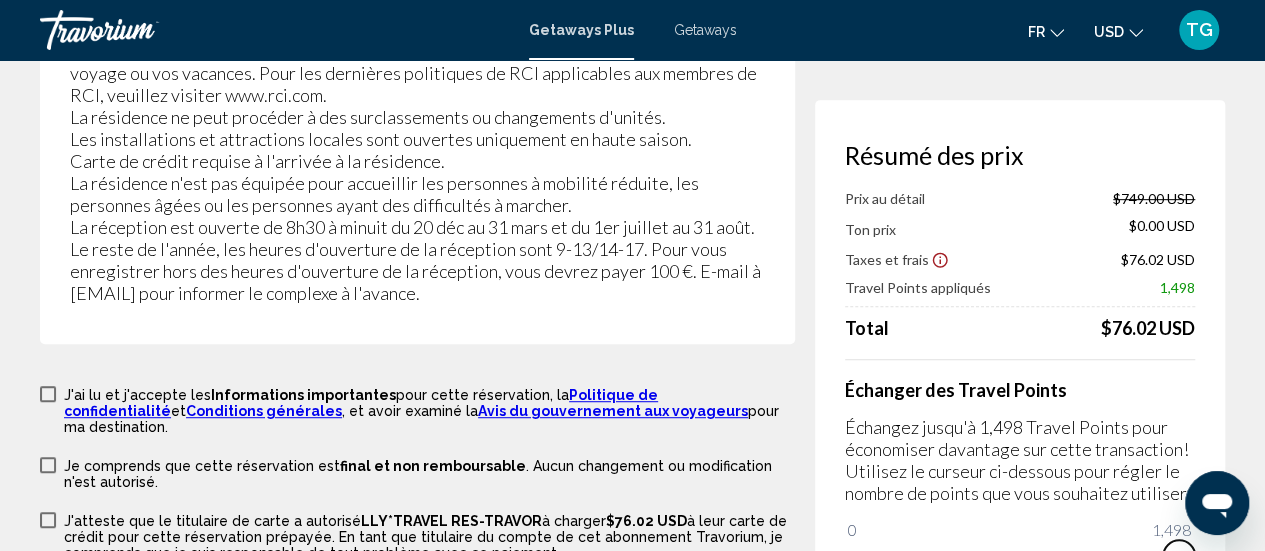 click at bounding box center [1012, 558] 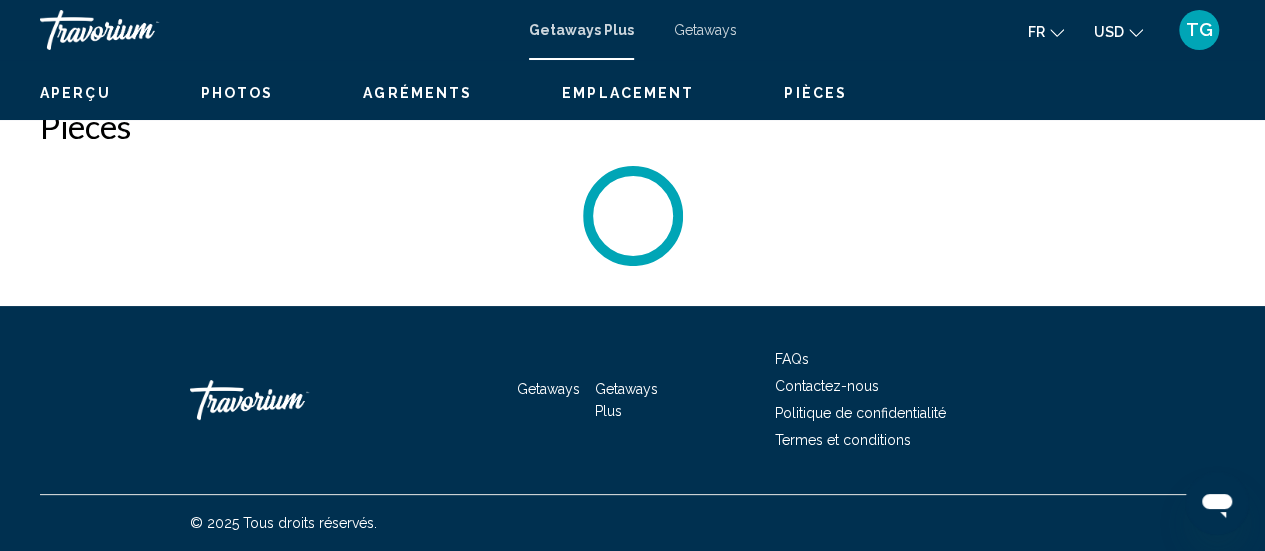 scroll, scrollTop: 259, scrollLeft: 0, axis: vertical 